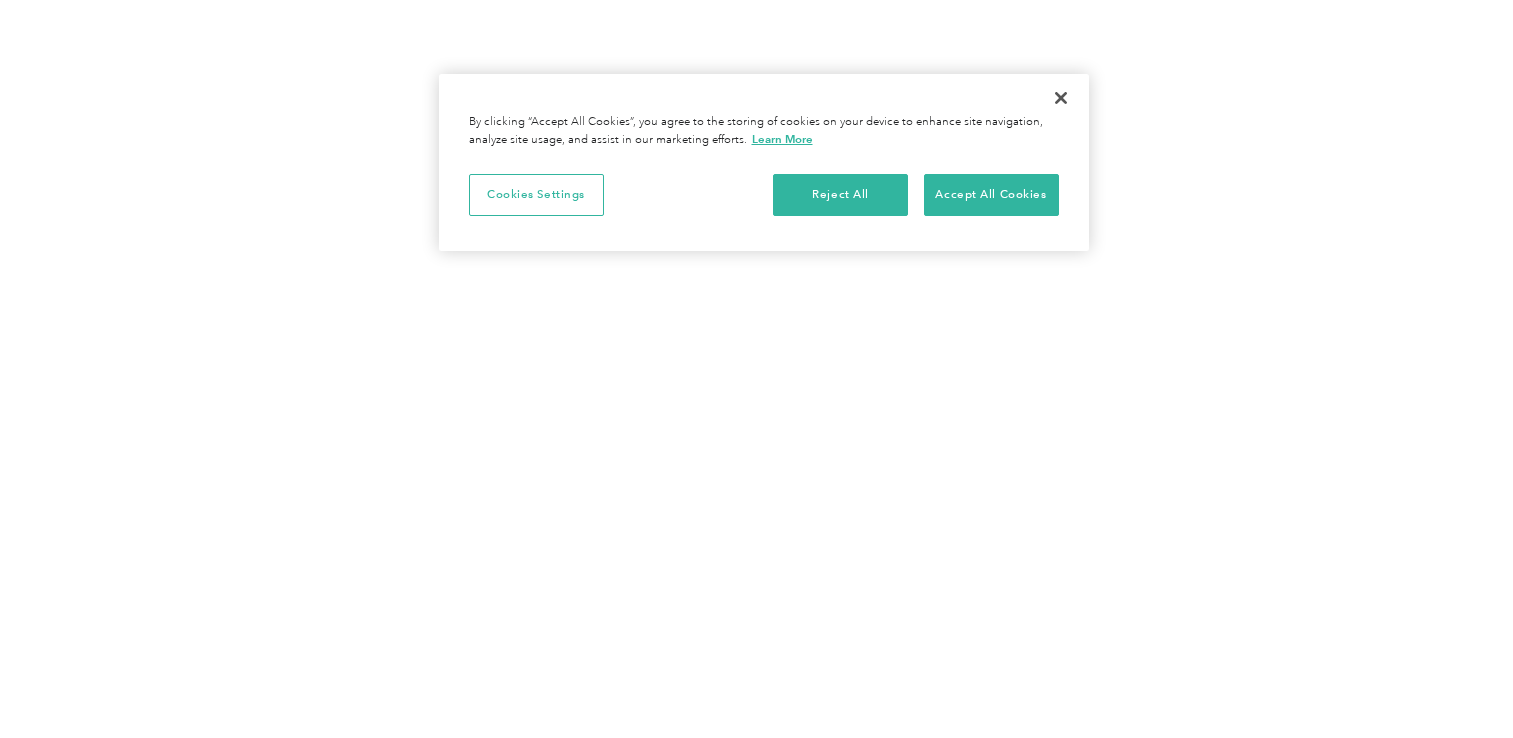 scroll, scrollTop: 0, scrollLeft: 0, axis: both 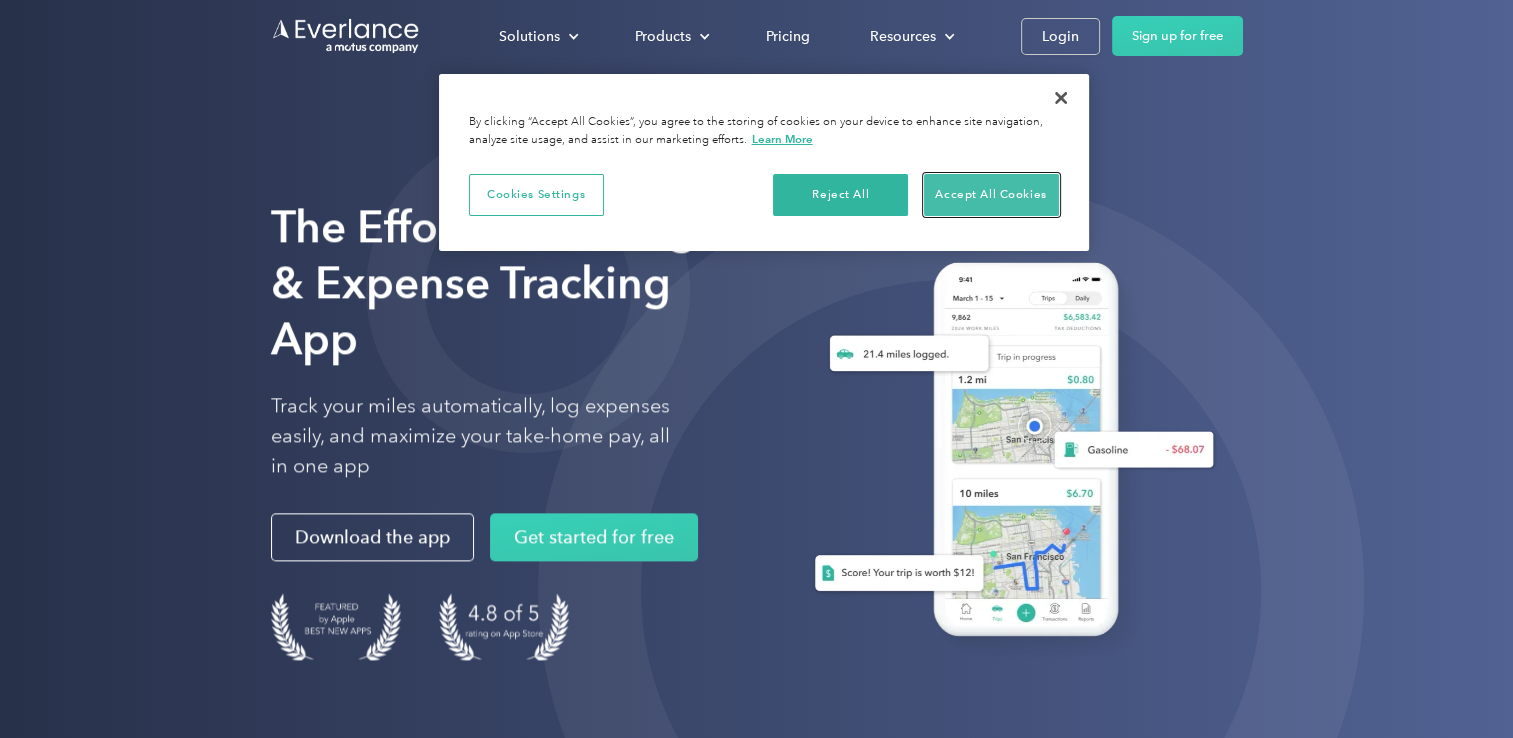 click on "Accept All Cookies" at bounding box center (991, 195) 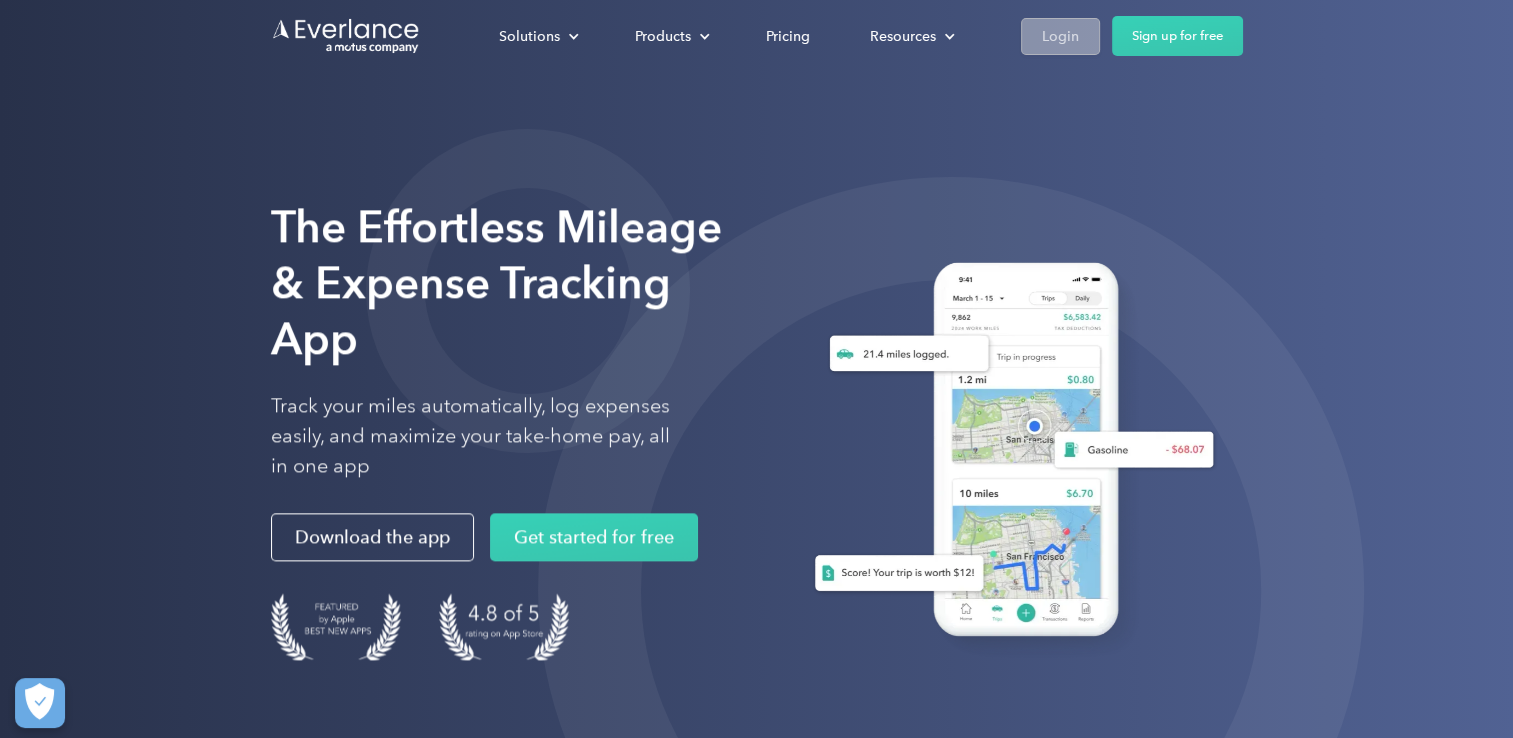 click on "Login" at bounding box center [1060, 36] 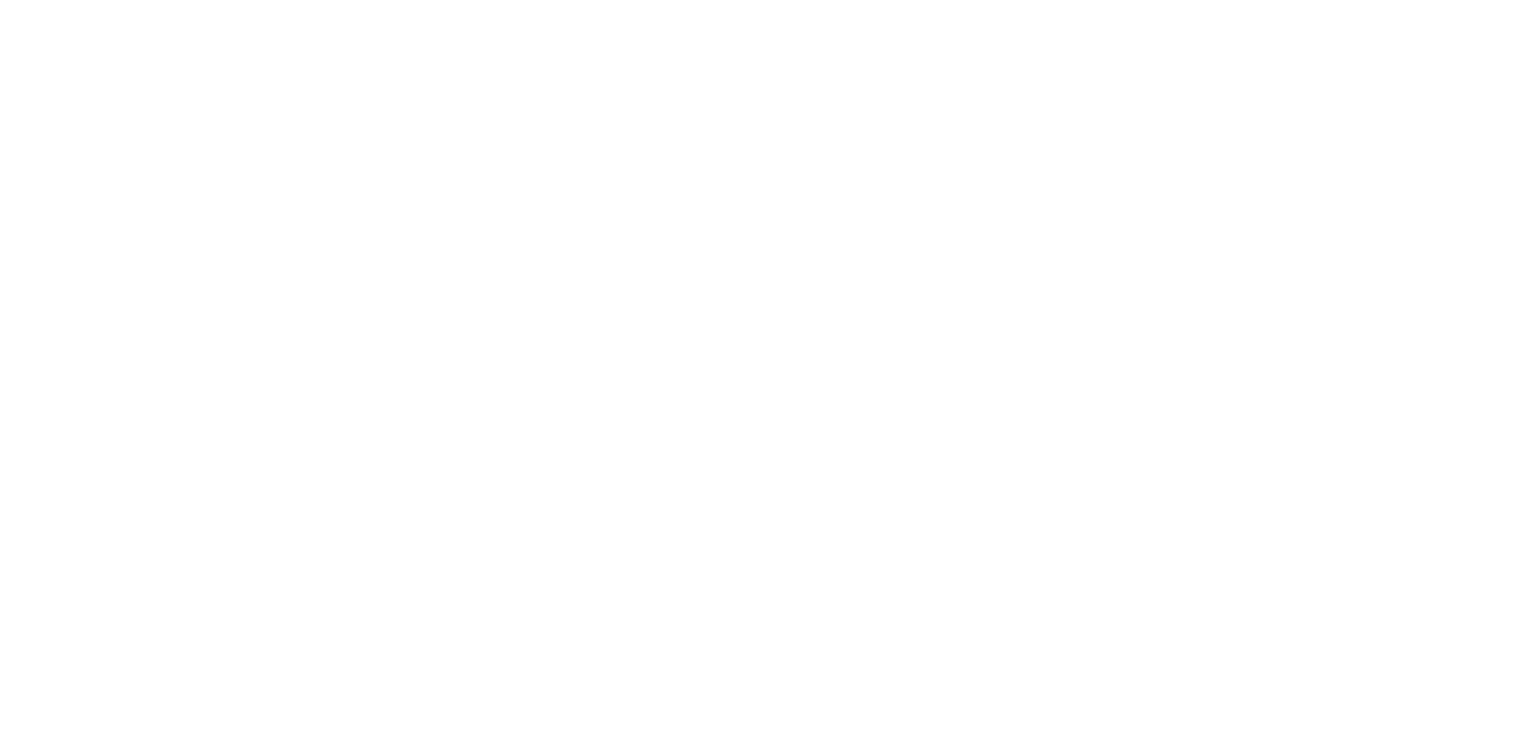 scroll, scrollTop: 0, scrollLeft: 0, axis: both 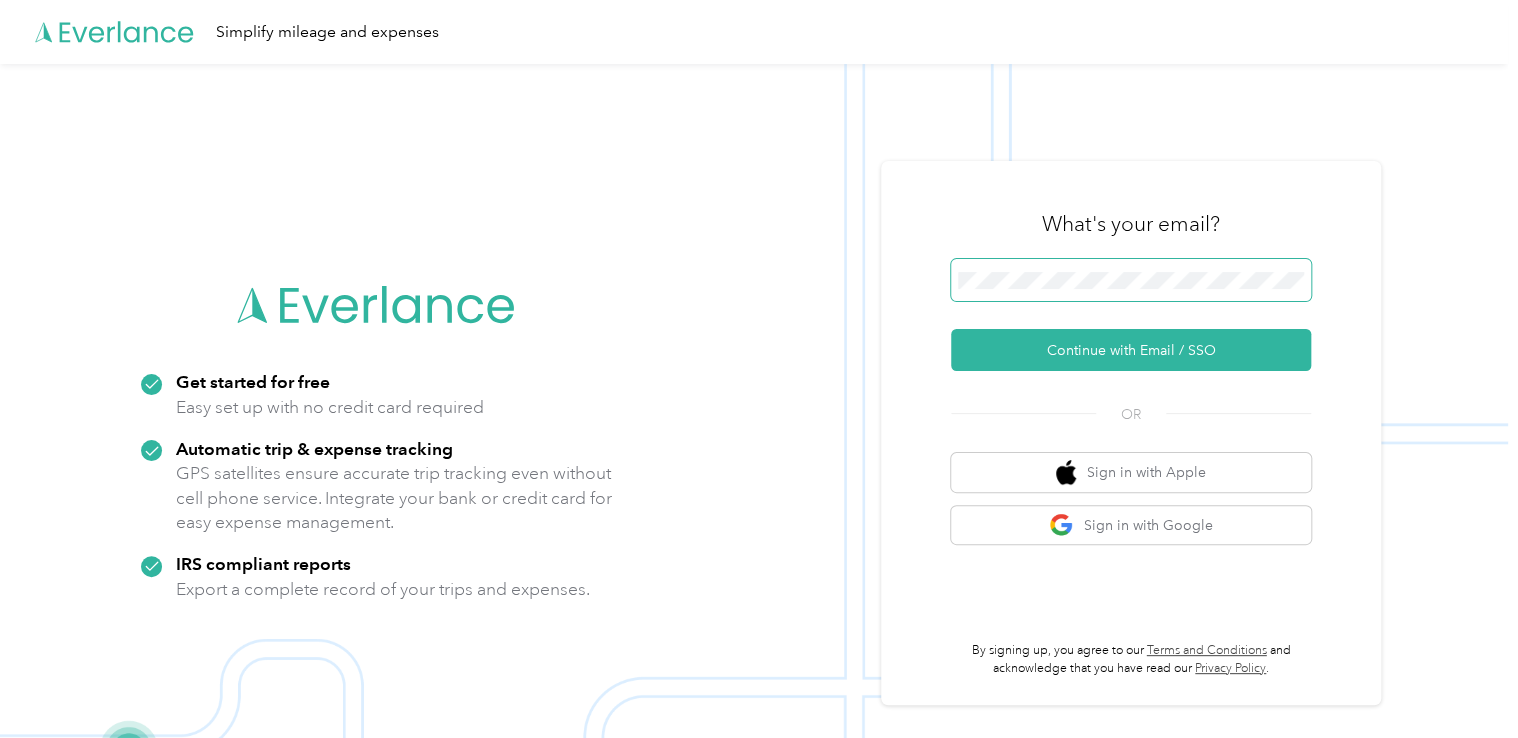 click at bounding box center [1131, 280] 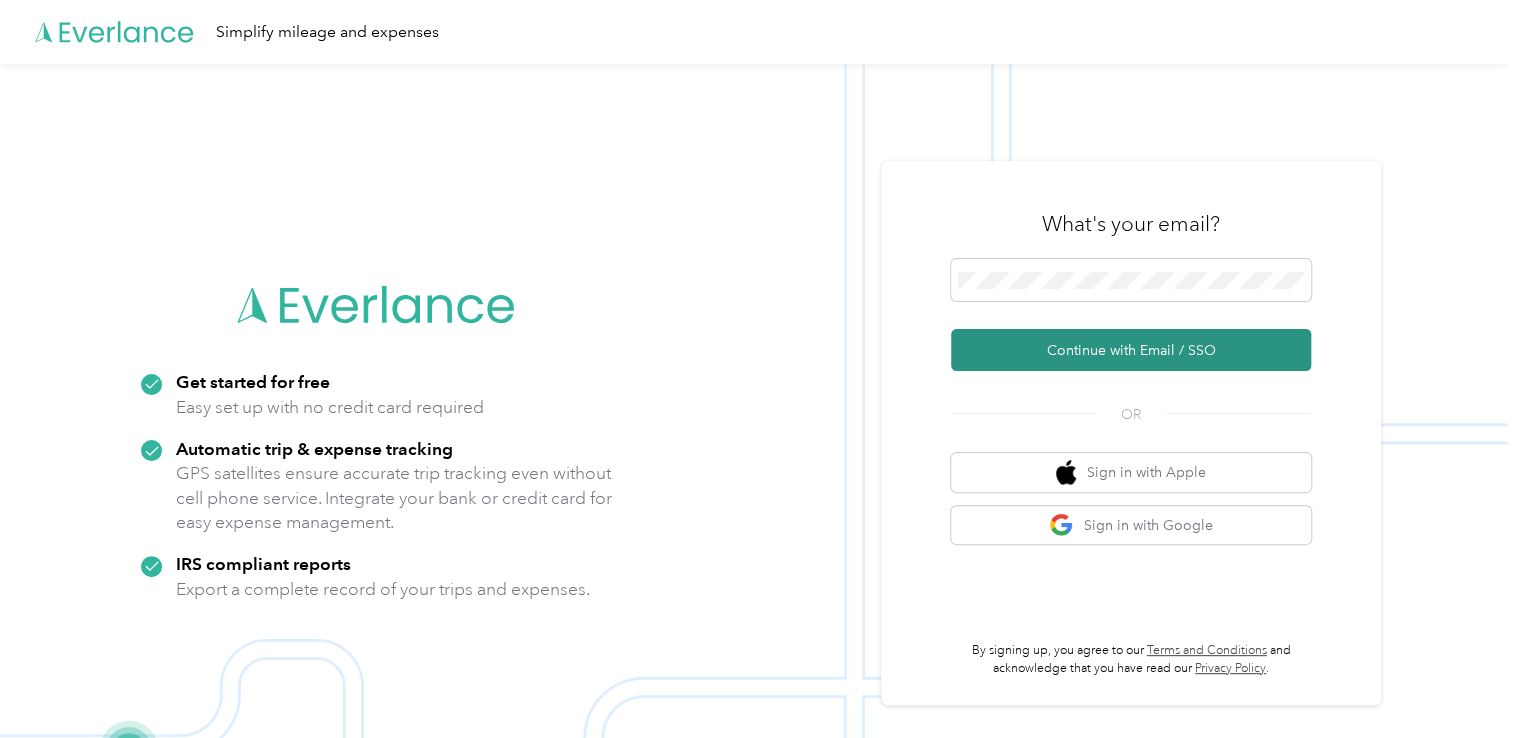 click on "Continue with Email / SSO" at bounding box center [1131, 350] 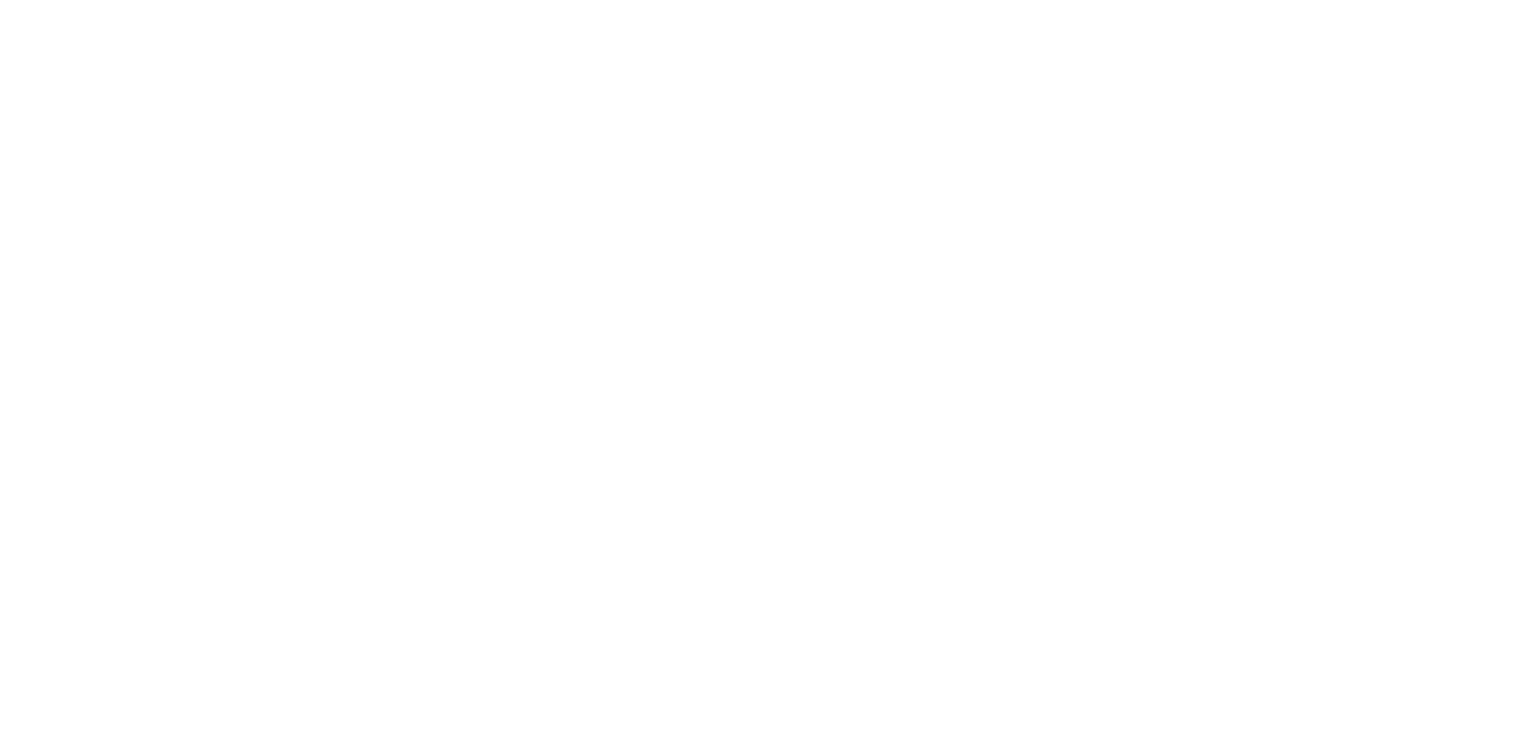scroll, scrollTop: 0, scrollLeft: 0, axis: both 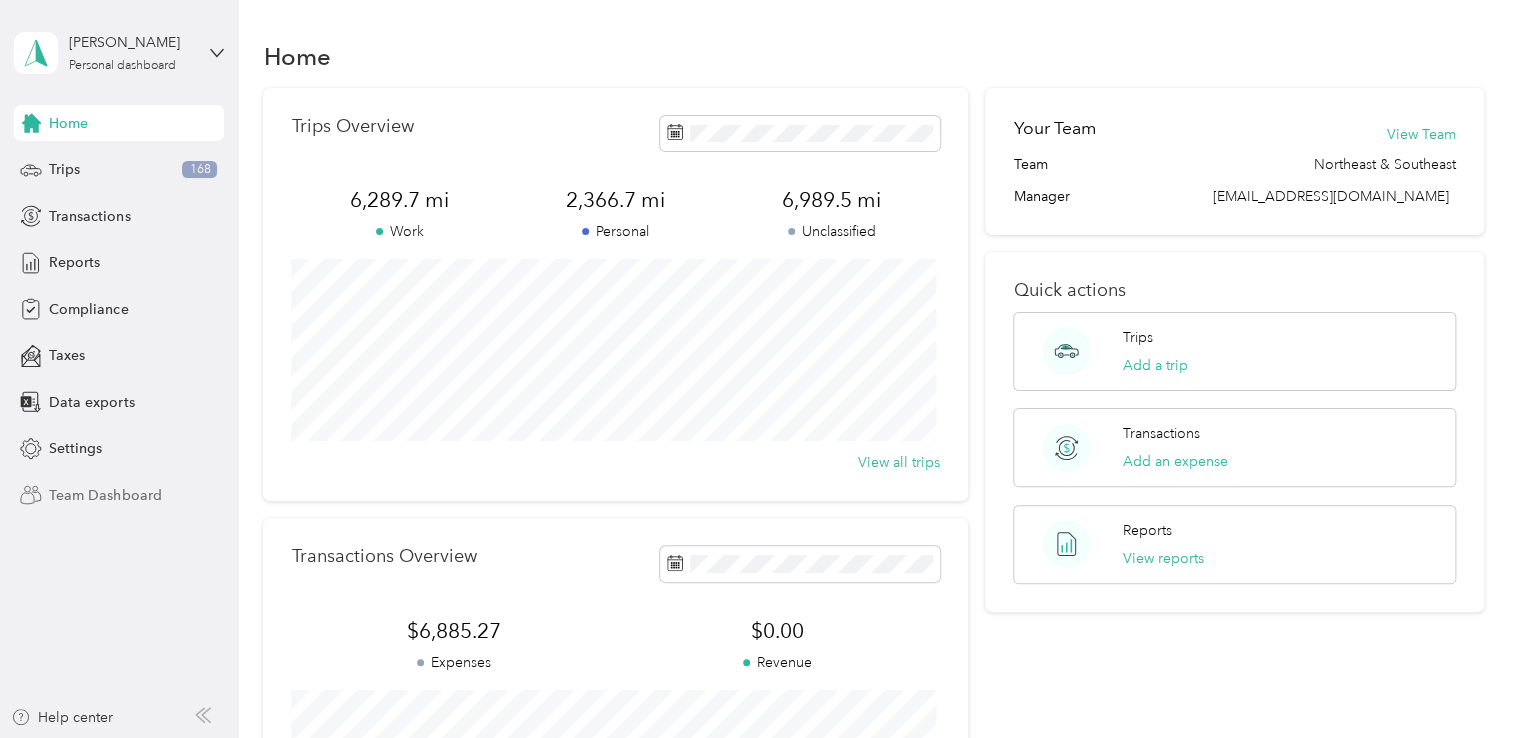 click on "Team Dashboard" at bounding box center (105, 495) 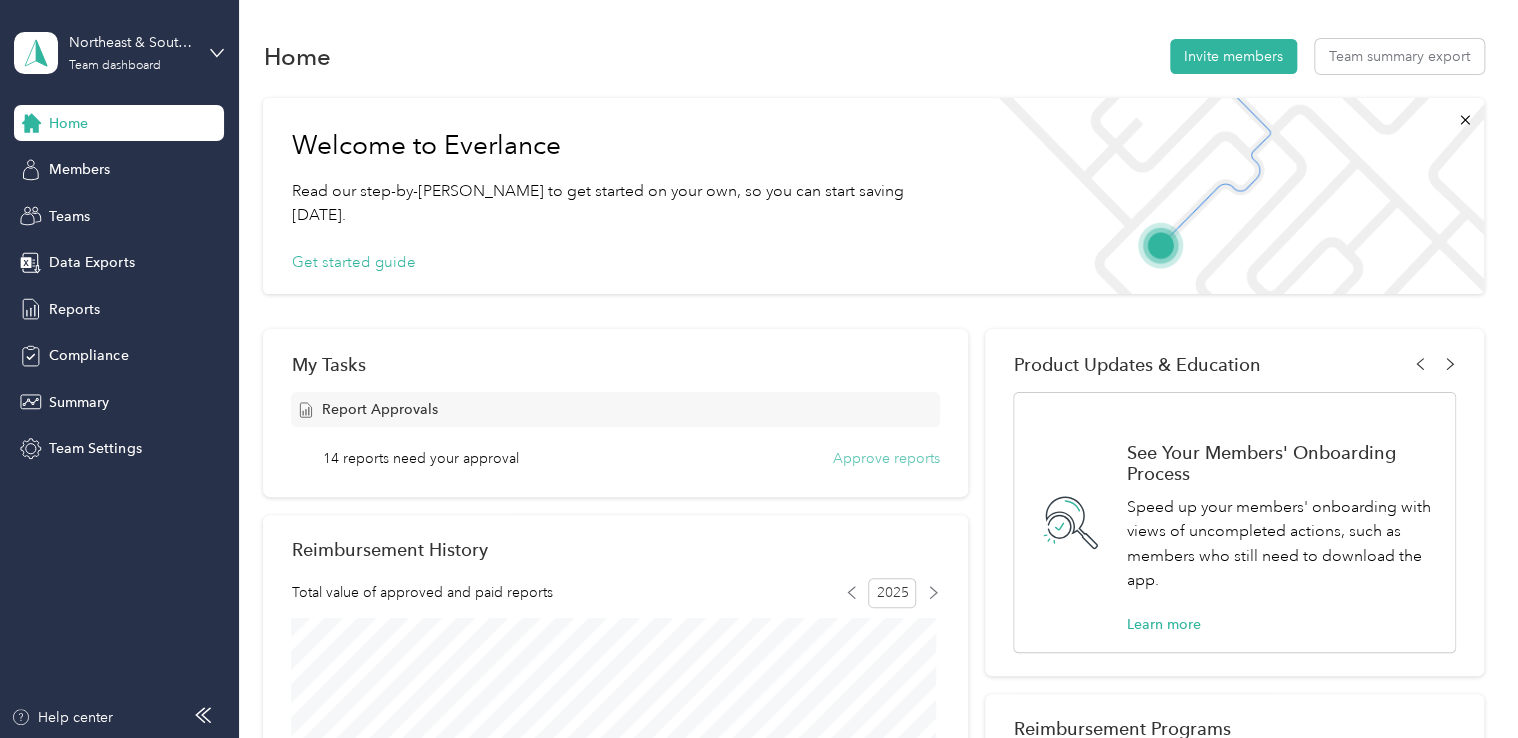 click on "Approve reports" at bounding box center (886, 458) 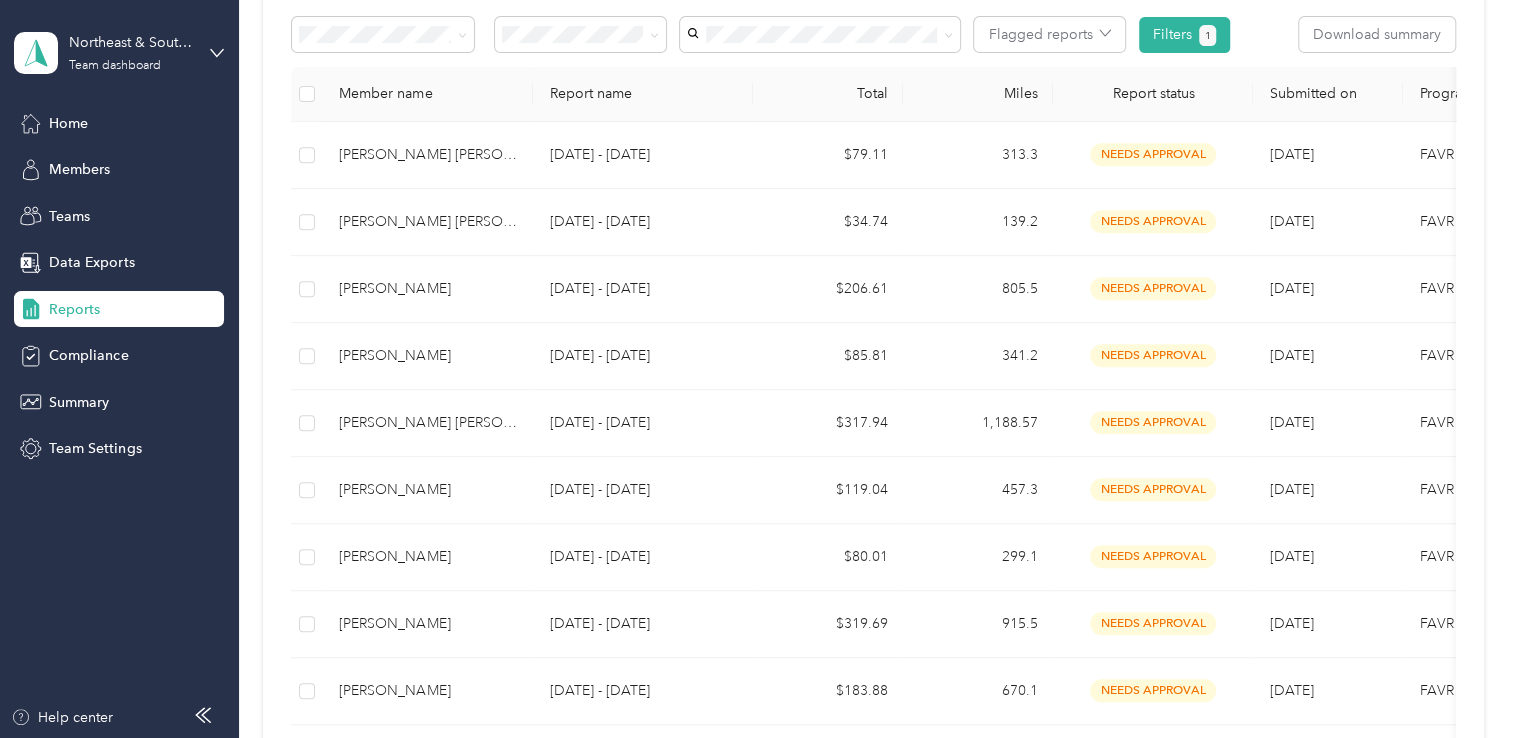 scroll, scrollTop: 356, scrollLeft: 0, axis: vertical 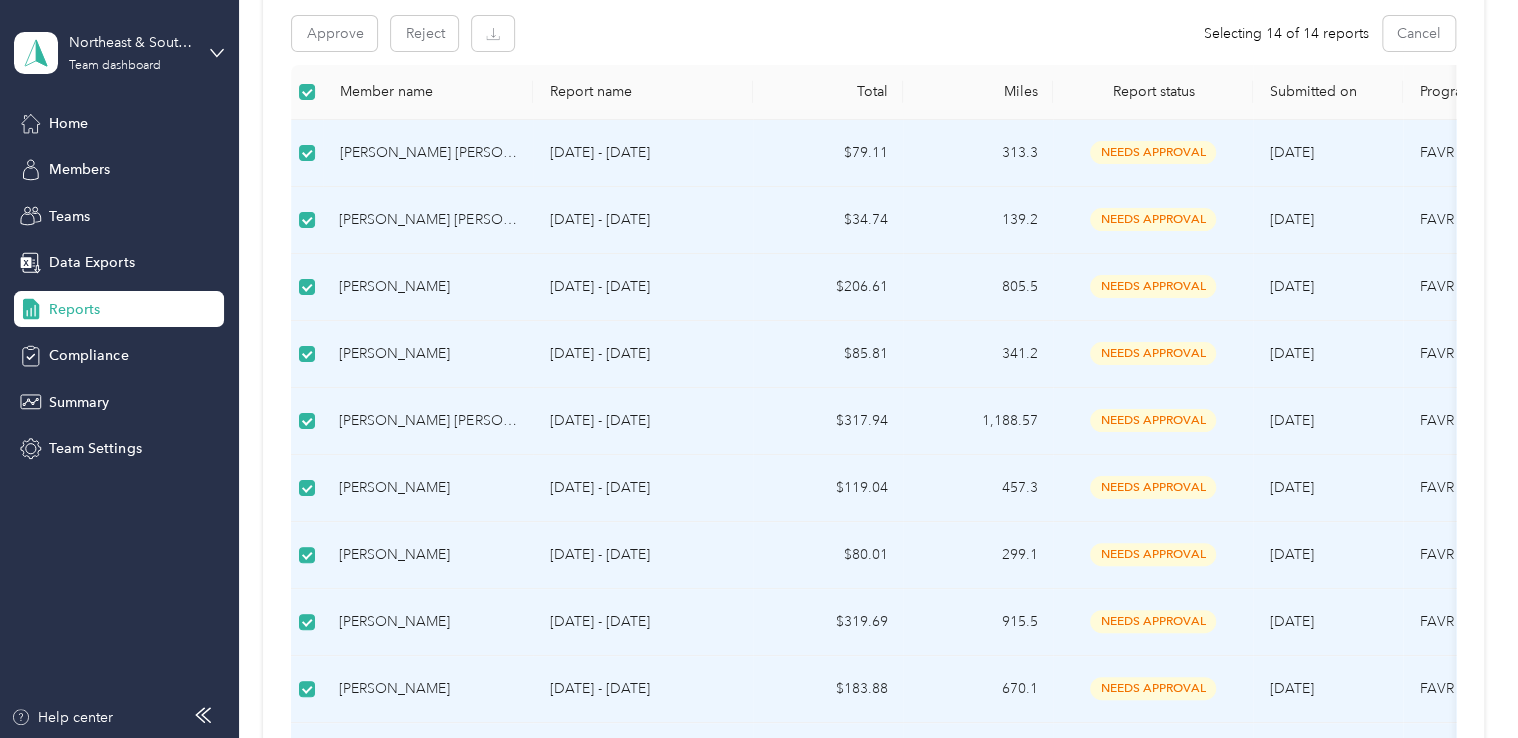 click at bounding box center (307, 287) 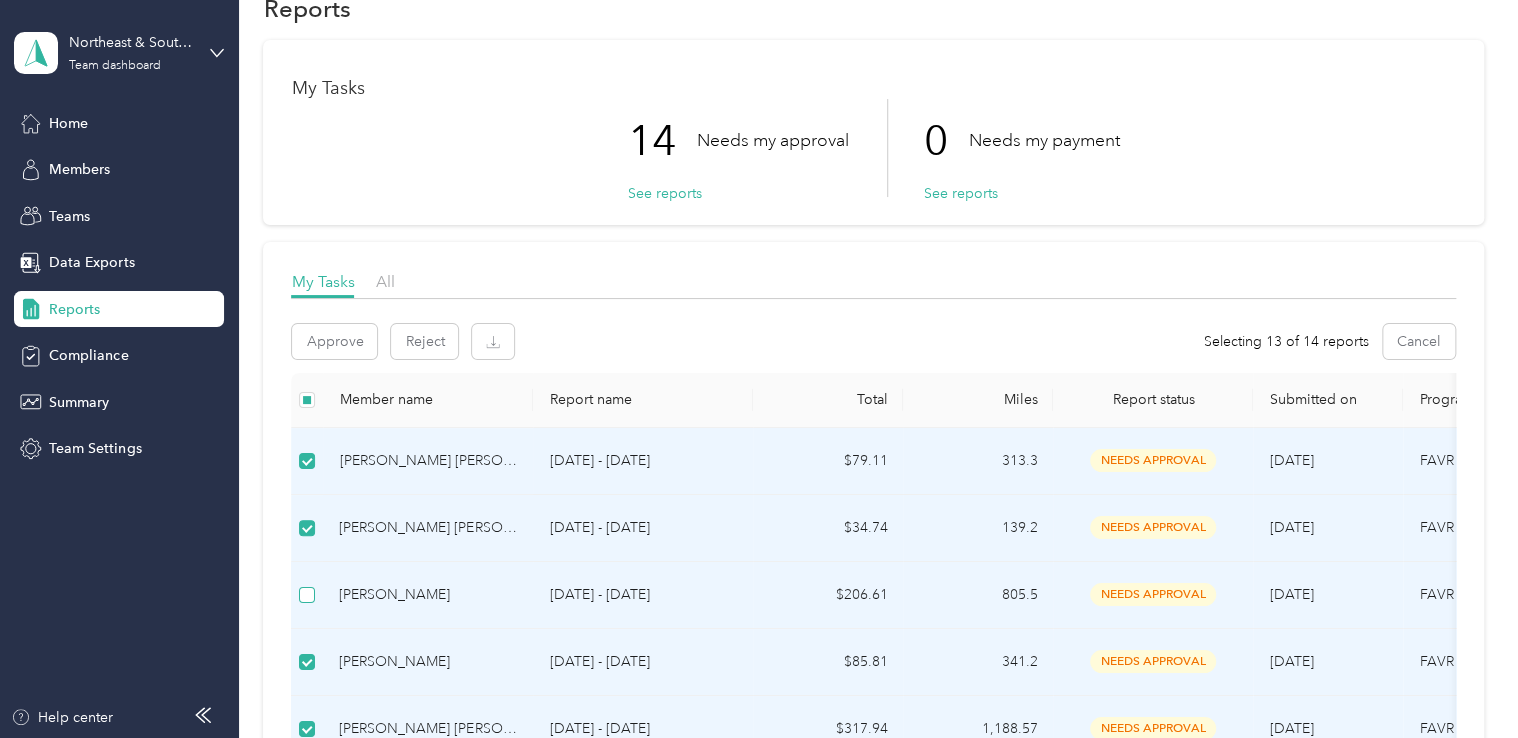 scroll, scrollTop: 0, scrollLeft: 0, axis: both 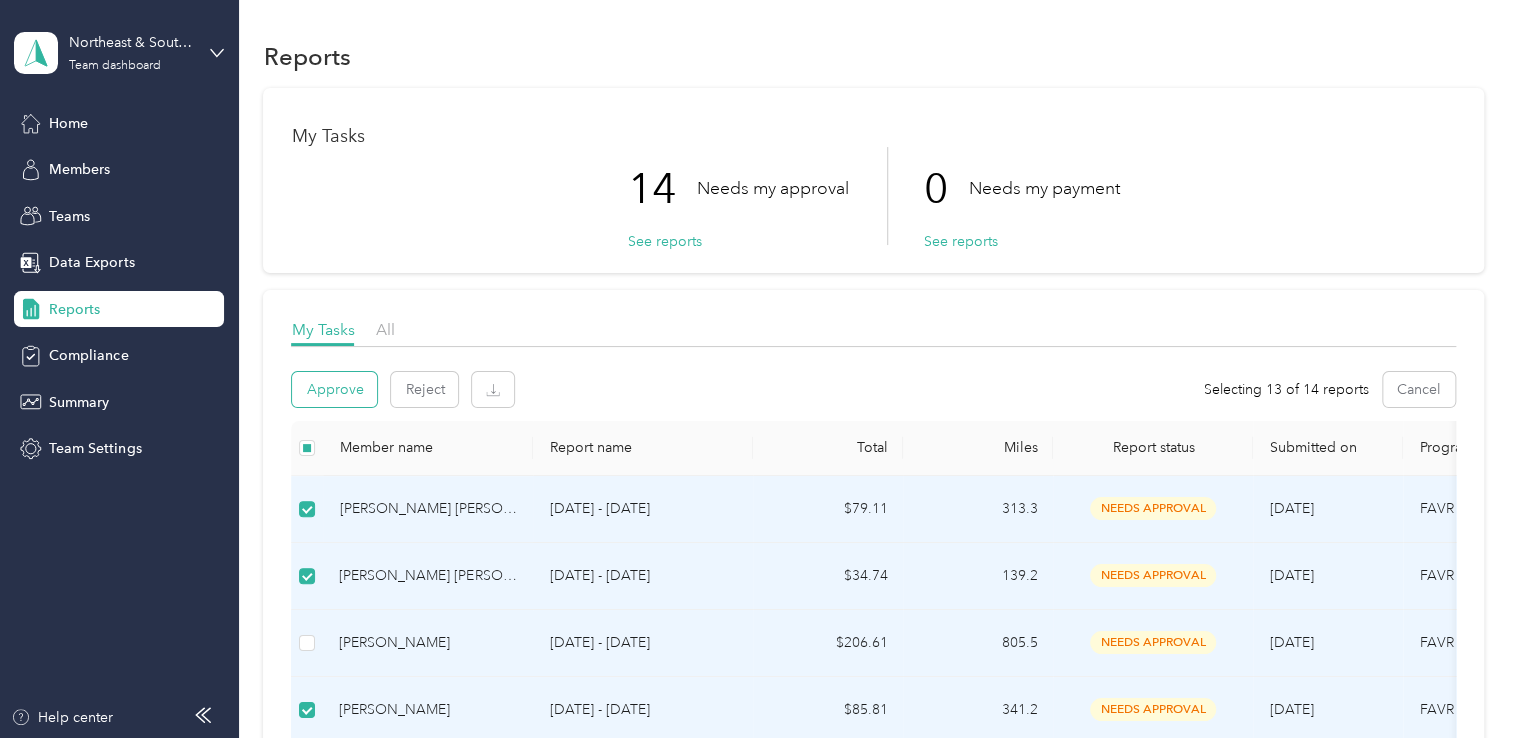 click on "Approve" at bounding box center [334, 389] 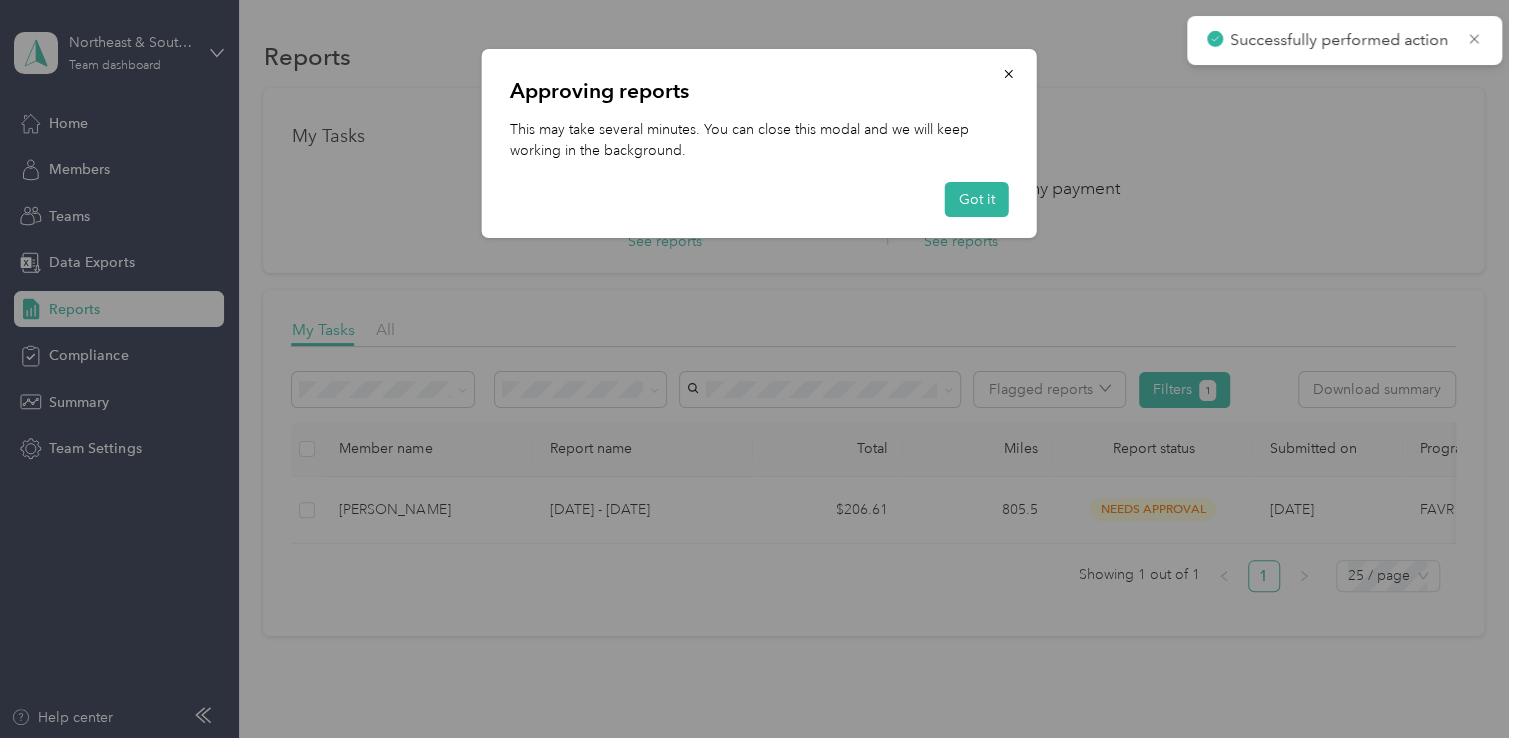 click at bounding box center [759, 369] 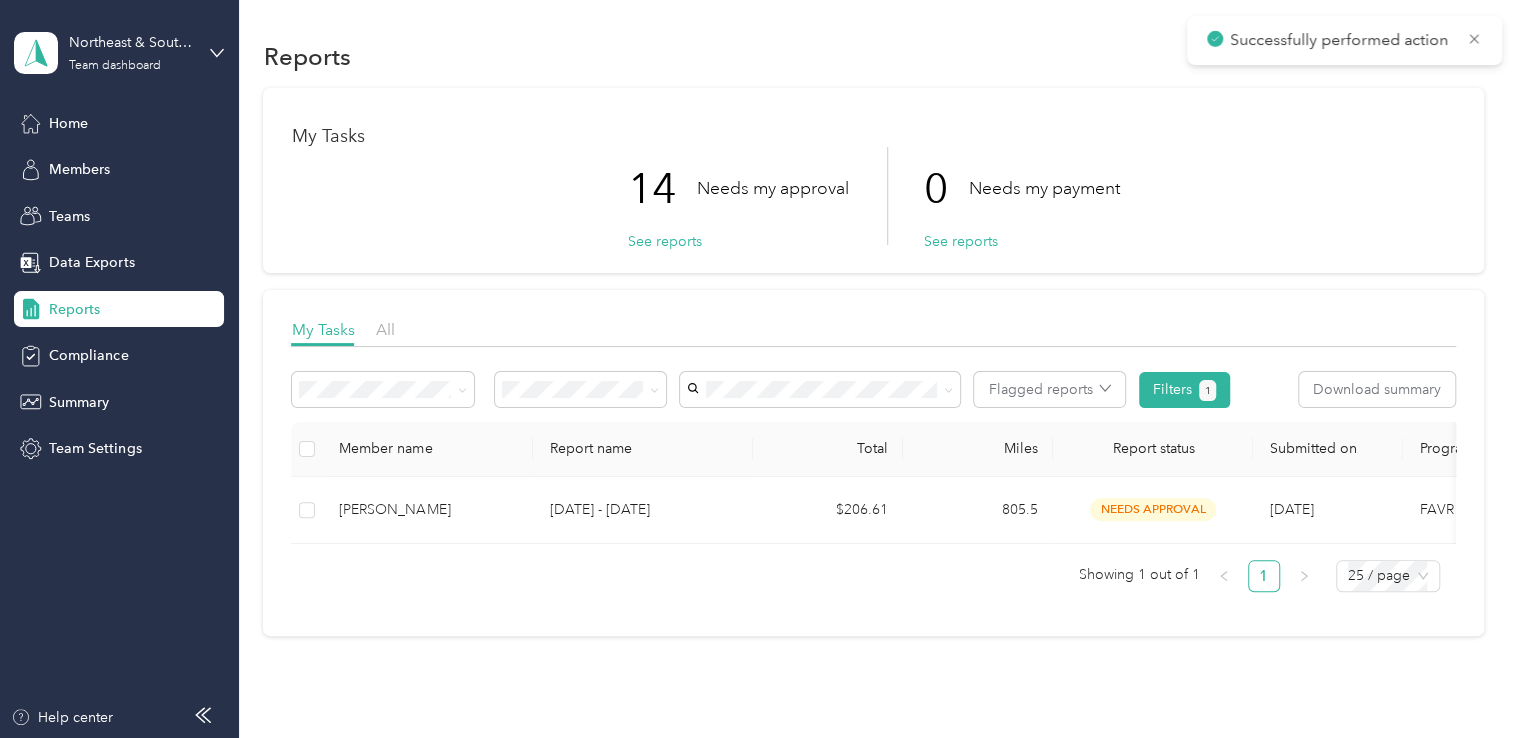 click on "[DATE] - [DATE]" at bounding box center [643, 510] 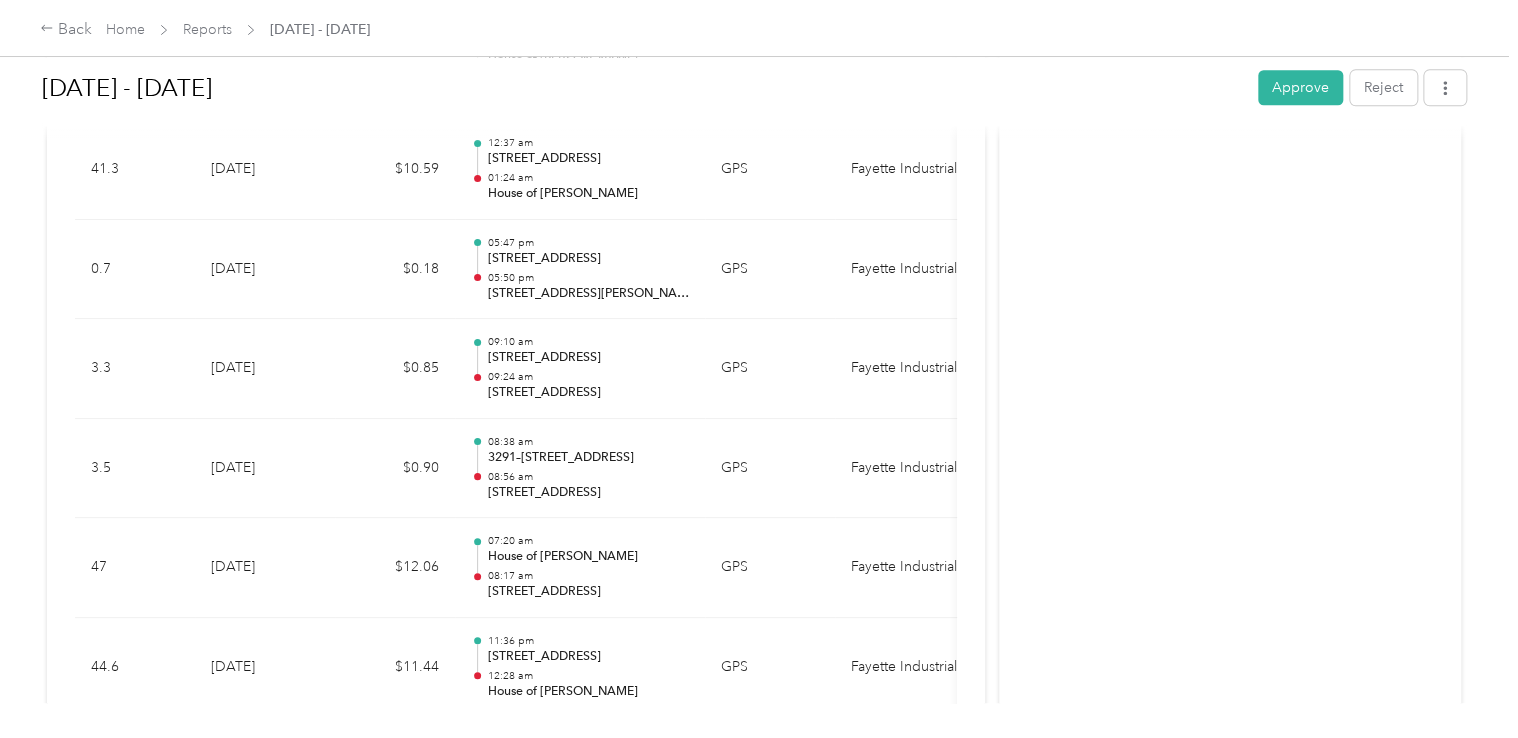 scroll, scrollTop: 1083, scrollLeft: 0, axis: vertical 